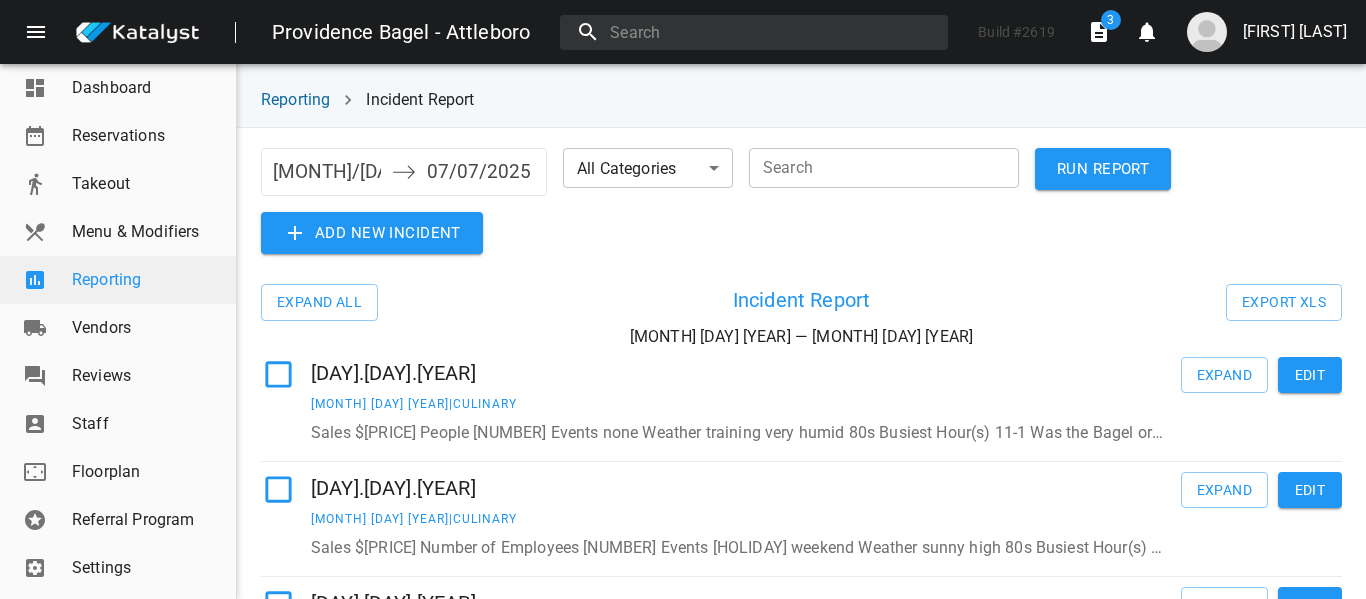 scroll, scrollTop: 0, scrollLeft: 0, axis: both 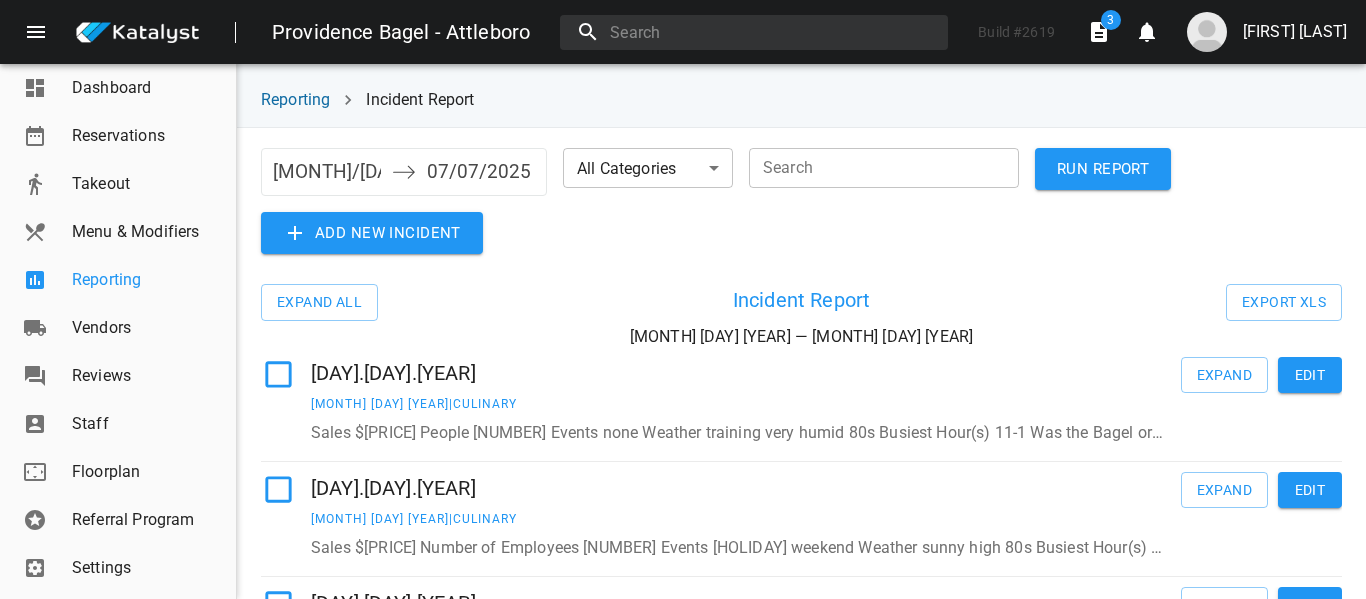 click on "Reporting" at bounding box center [118, 280] 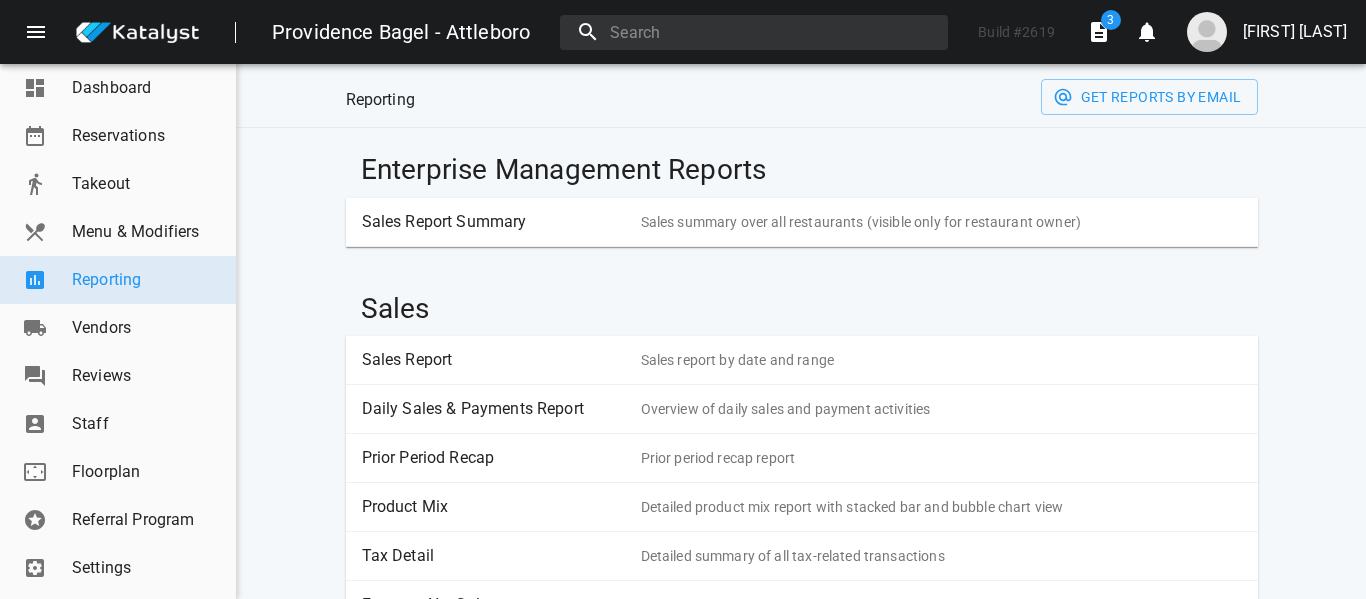 click on "[FIRST] [LAST]" at bounding box center (1295, 32) 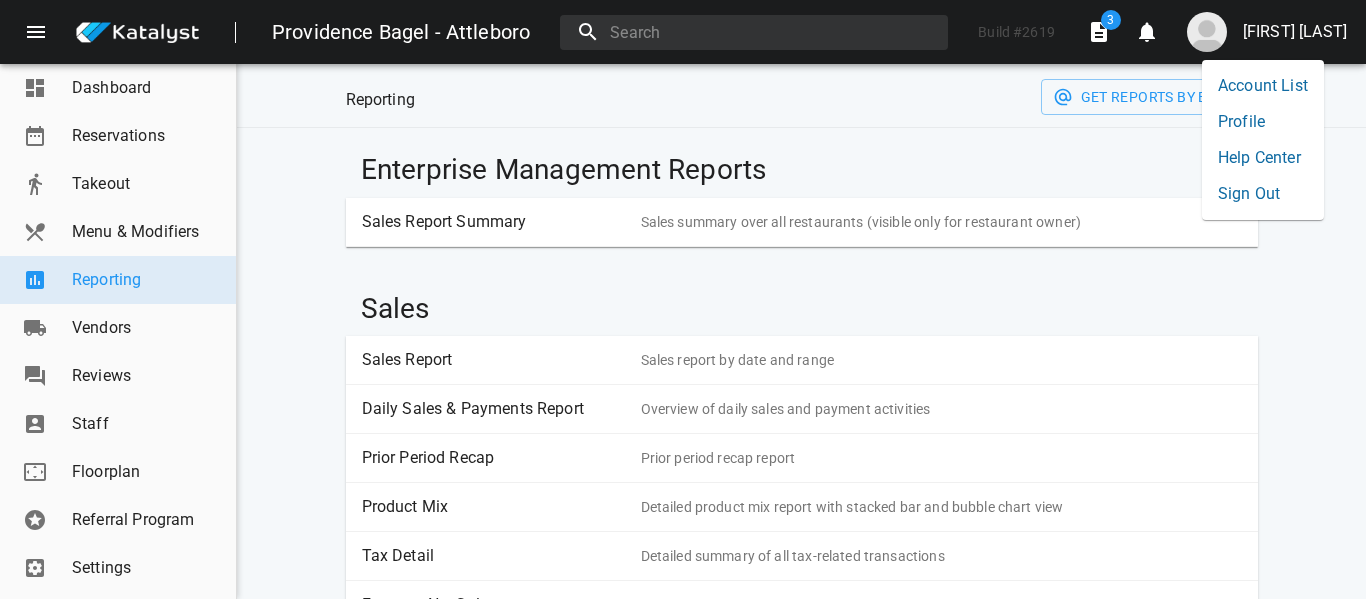 click on "Account List" at bounding box center [1263, 86] 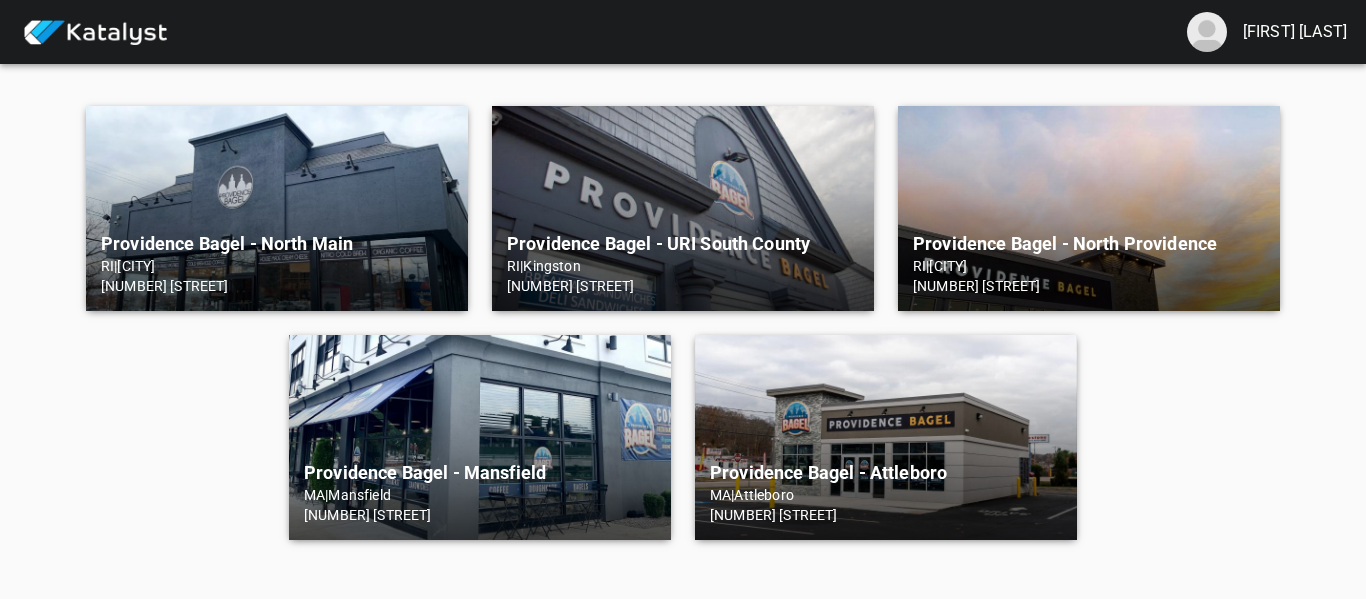 click on "[BRAND] - [CITY] [STATE]  |  [CITY] [NUMBER] [STREET]" at bounding box center [480, 437] 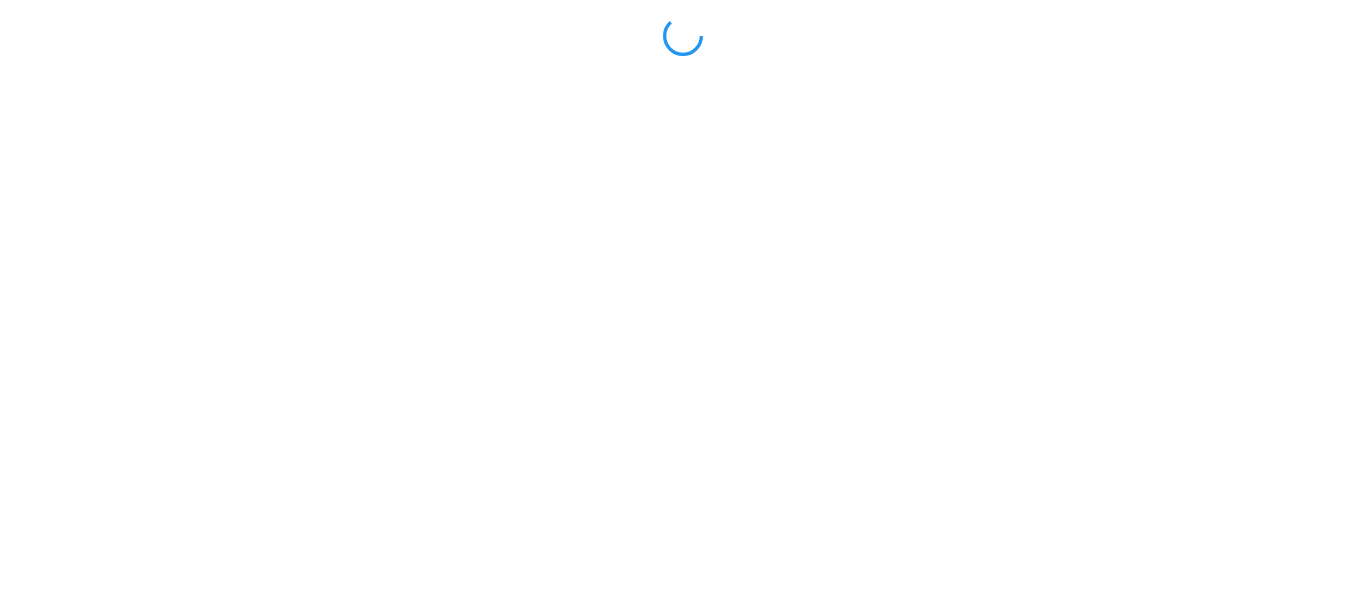 scroll, scrollTop: 0, scrollLeft: 0, axis: both 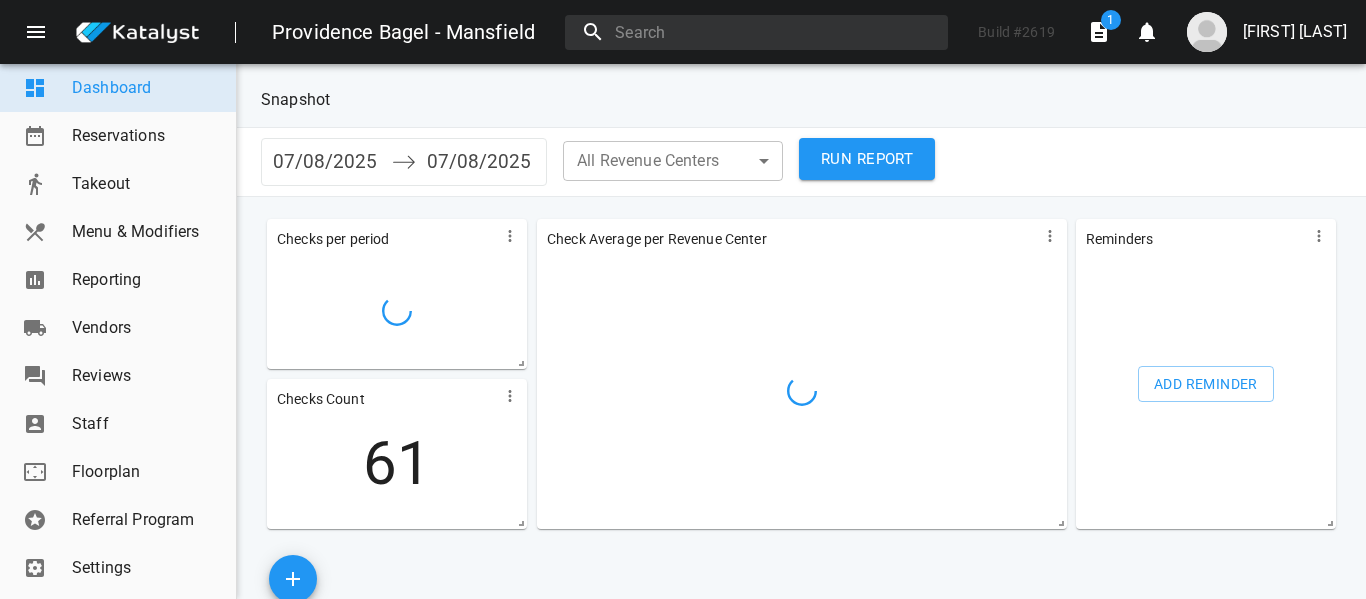 click on "Reporting" at bounding box center [146, 280] 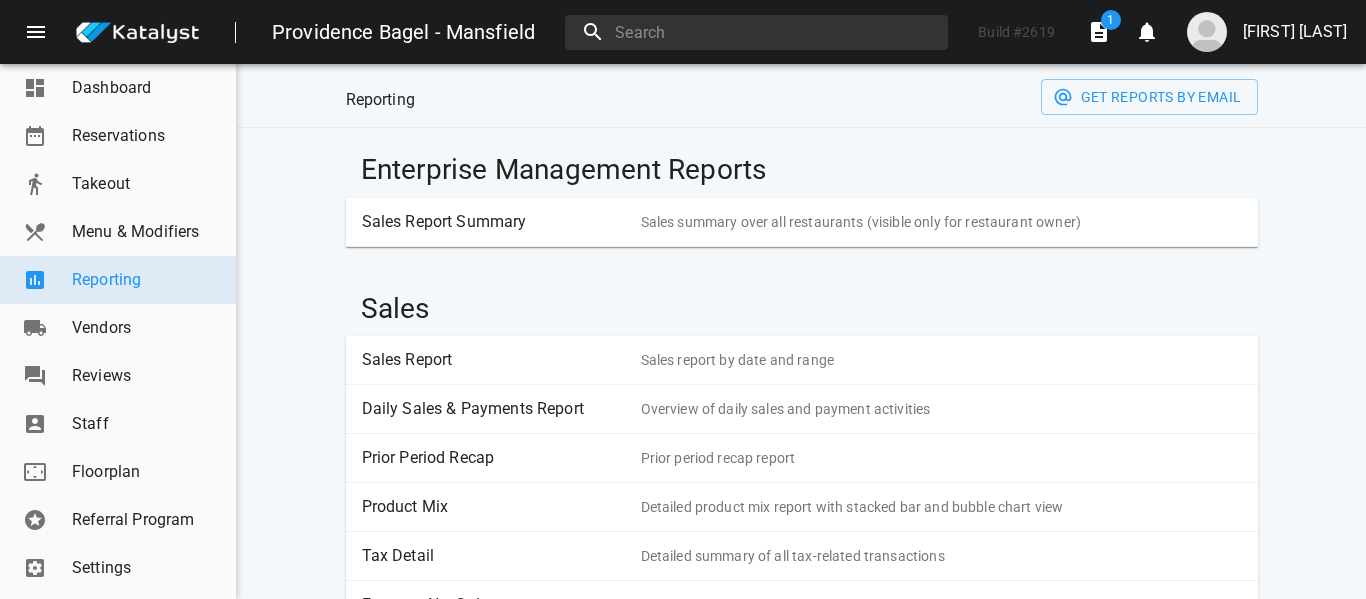 click on "Sales Report Sales report by date and range" at bounding box center (802, 360) 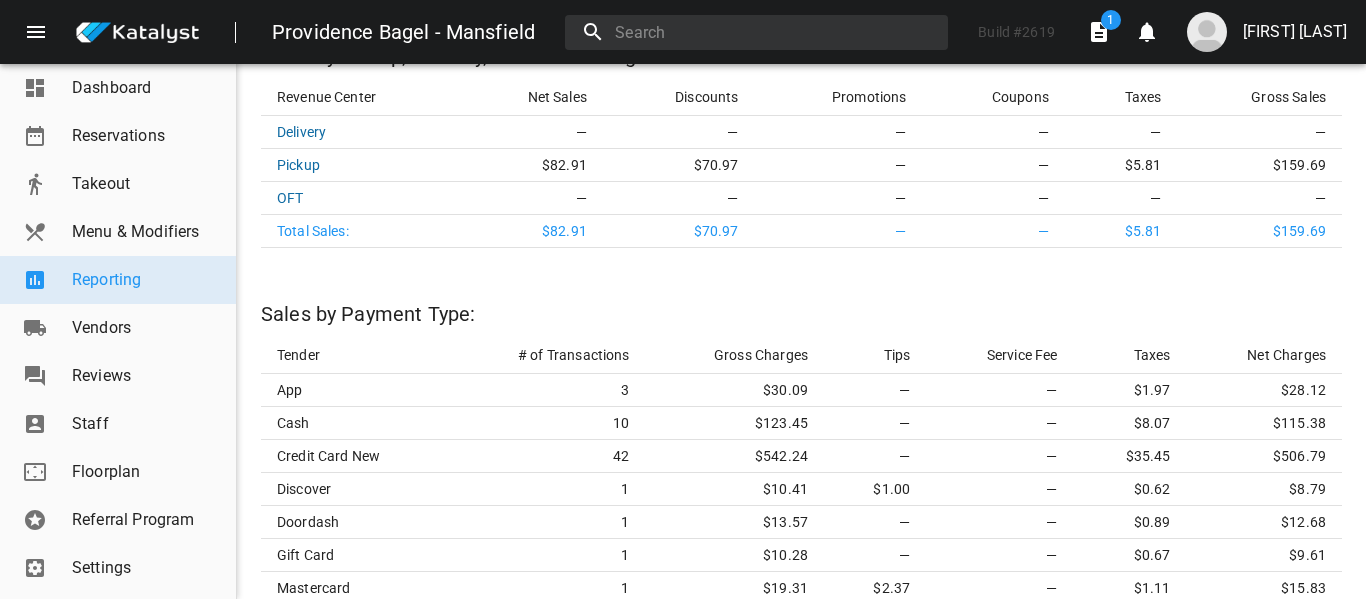 scroll, scrollTop: 0, scrollLeft: 0, axis: both 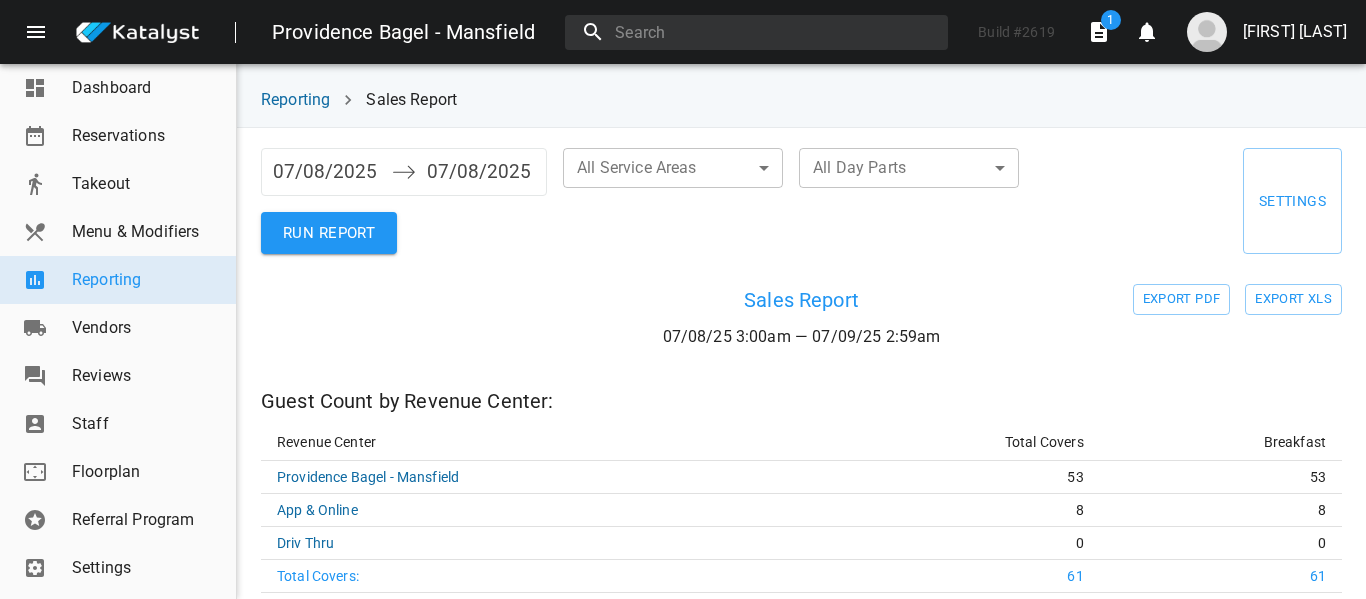 click on "07/08/2025" at bounding box center (327, 172) 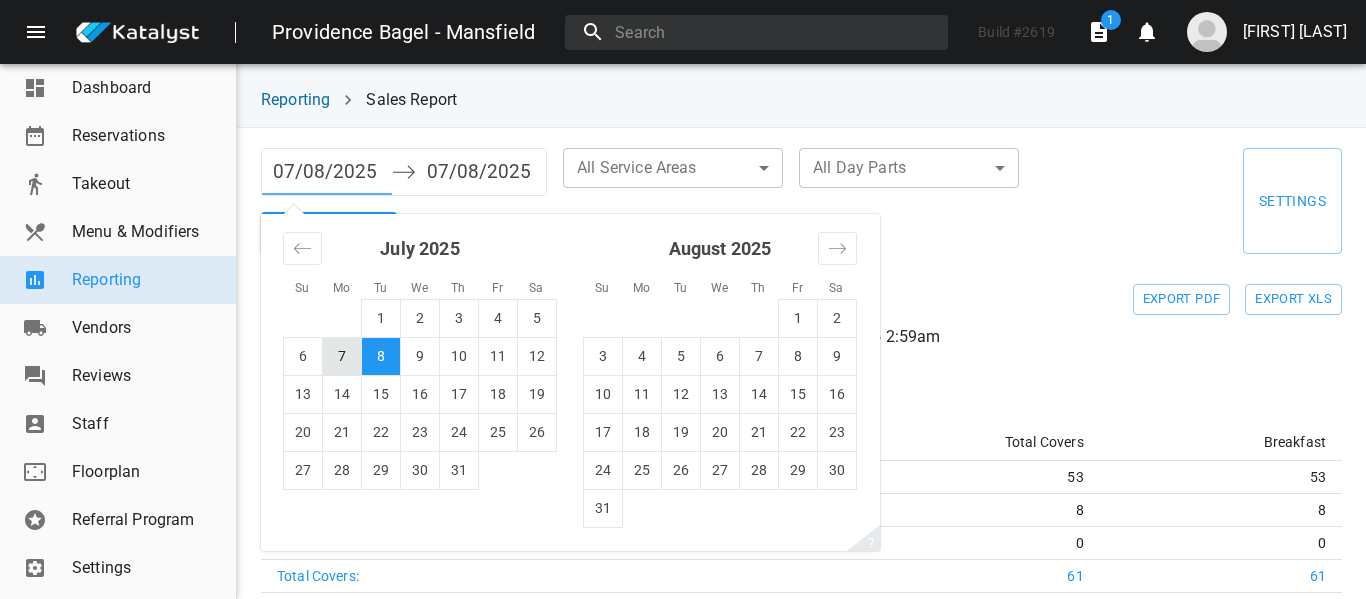 click on "7" at bounding box center (342, 356) 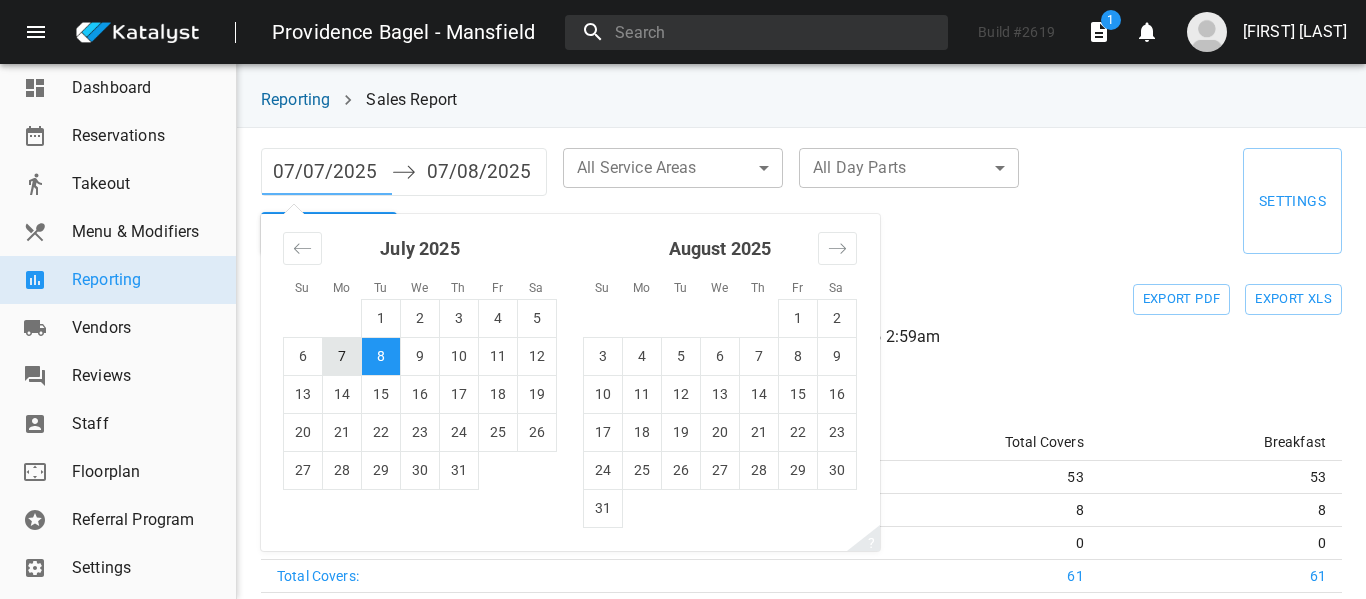 click on "7" at bounding box center [342, 356] 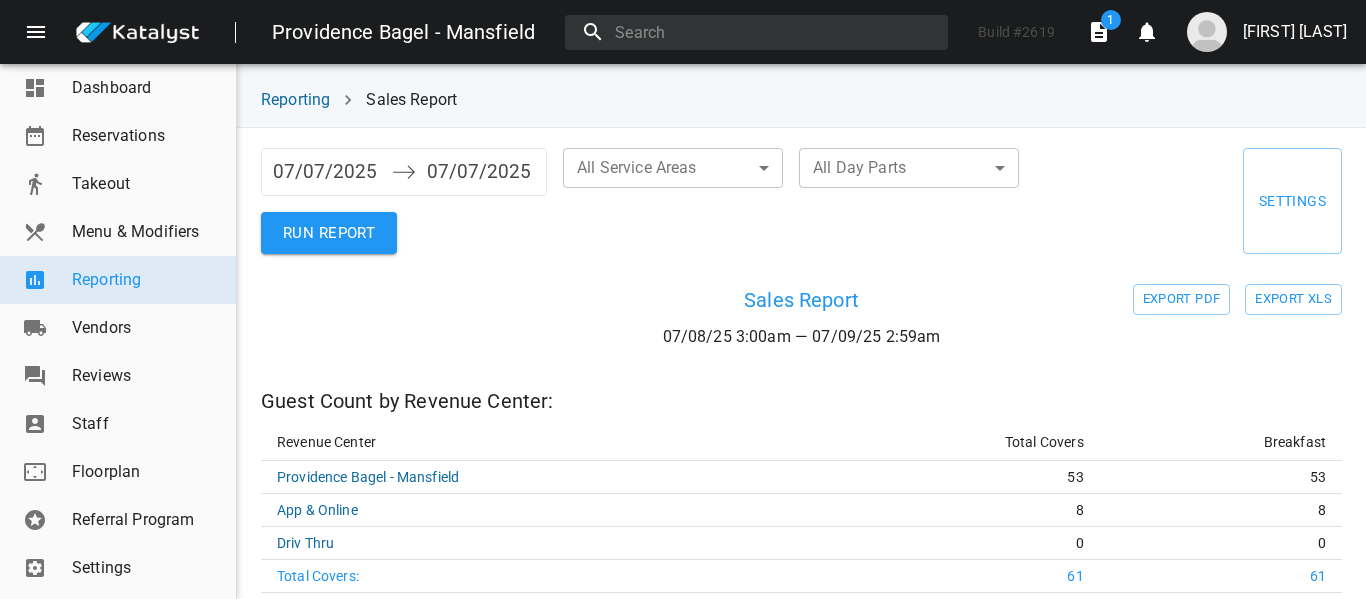 click on "RUN REPORT" at bounding box center (329, 233) 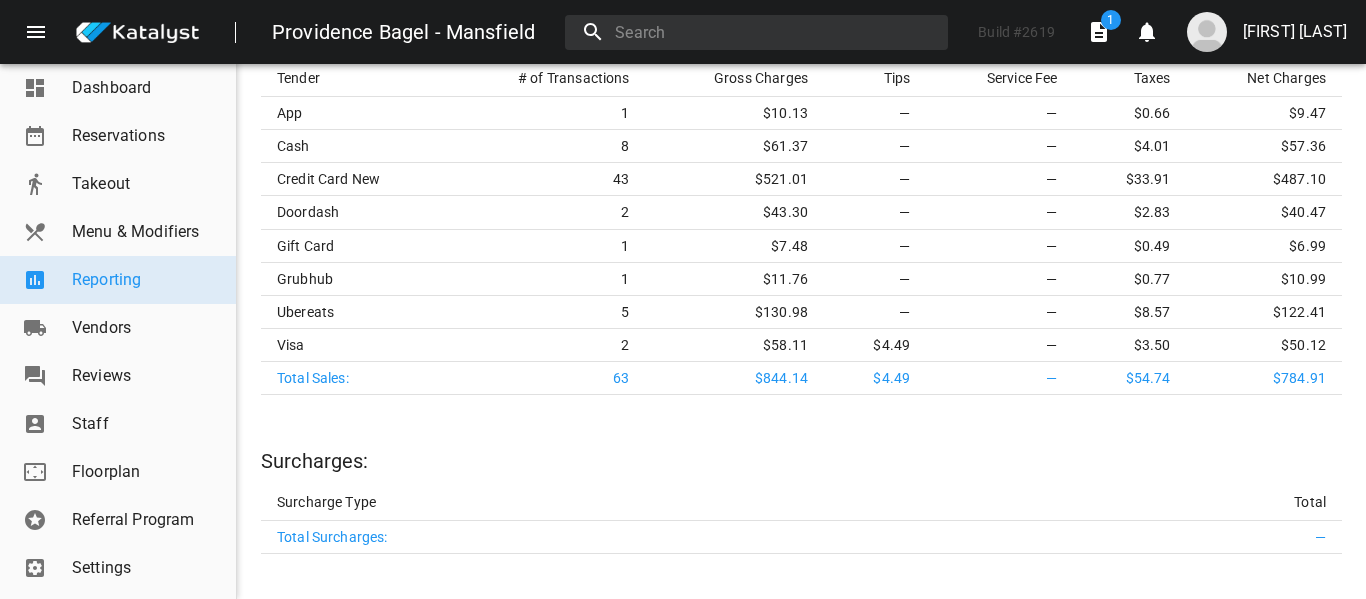 scroll, scrollTop: 2905, scrollLeft: 0, axis: vertical 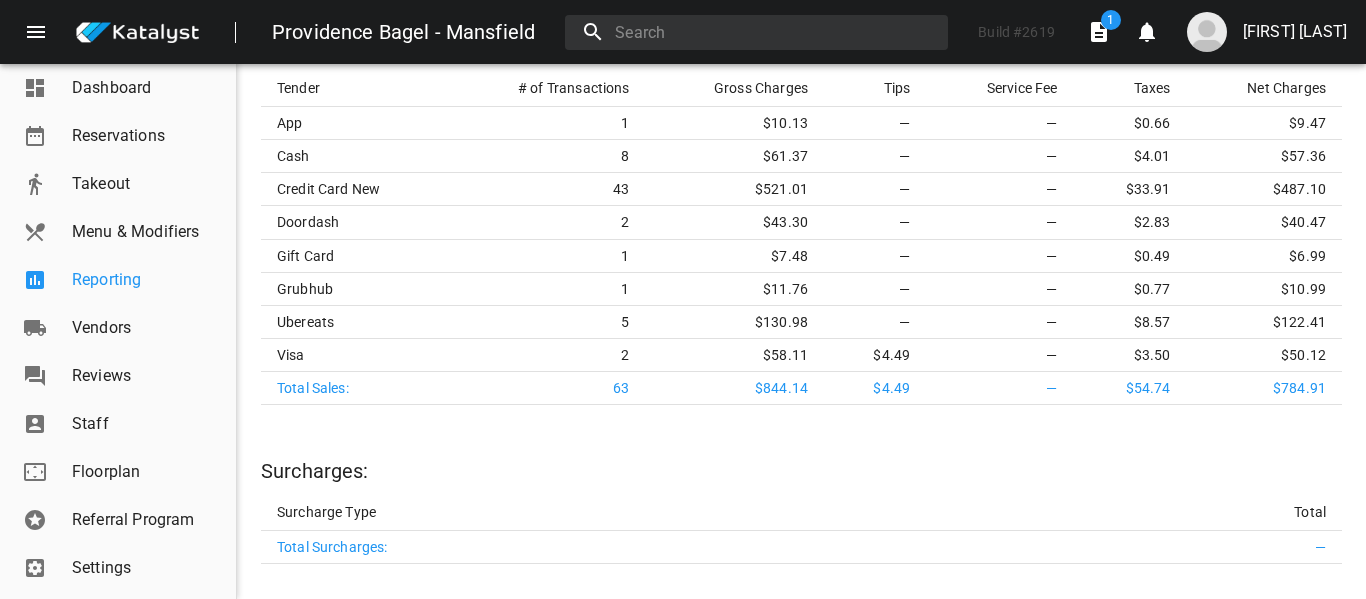 click on "Reporting" at bounding box center (146, 280) 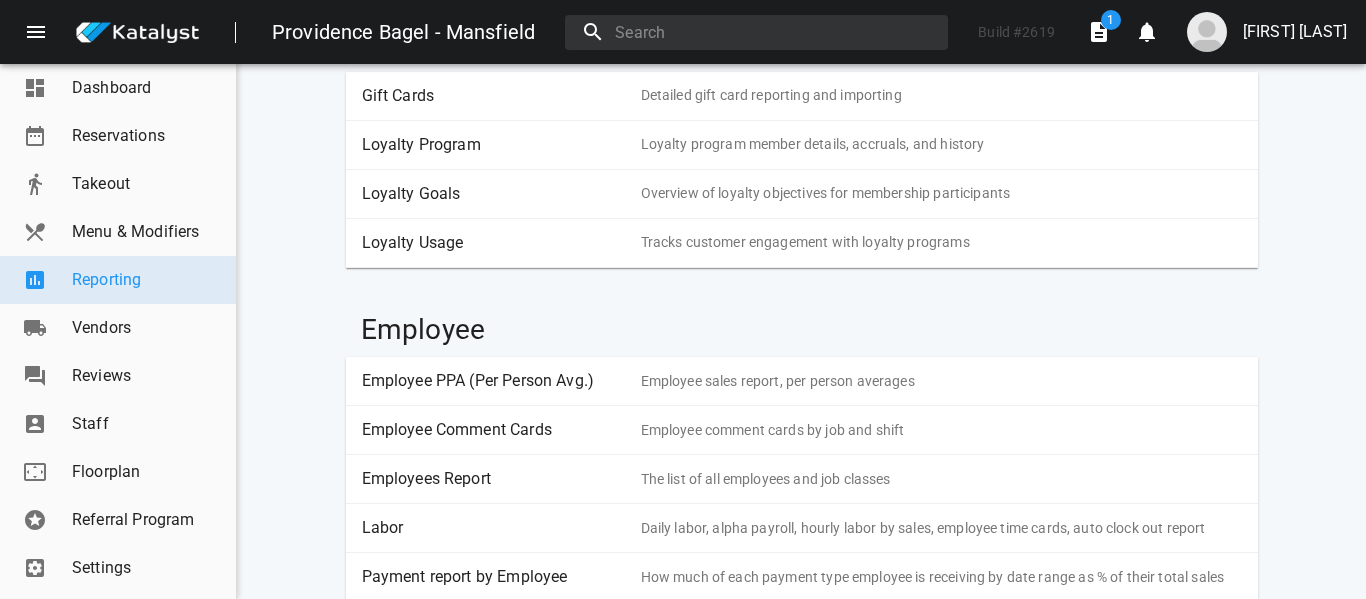 scroll, scrollTop: 2030, scrollLeft: 0, axis: vertical 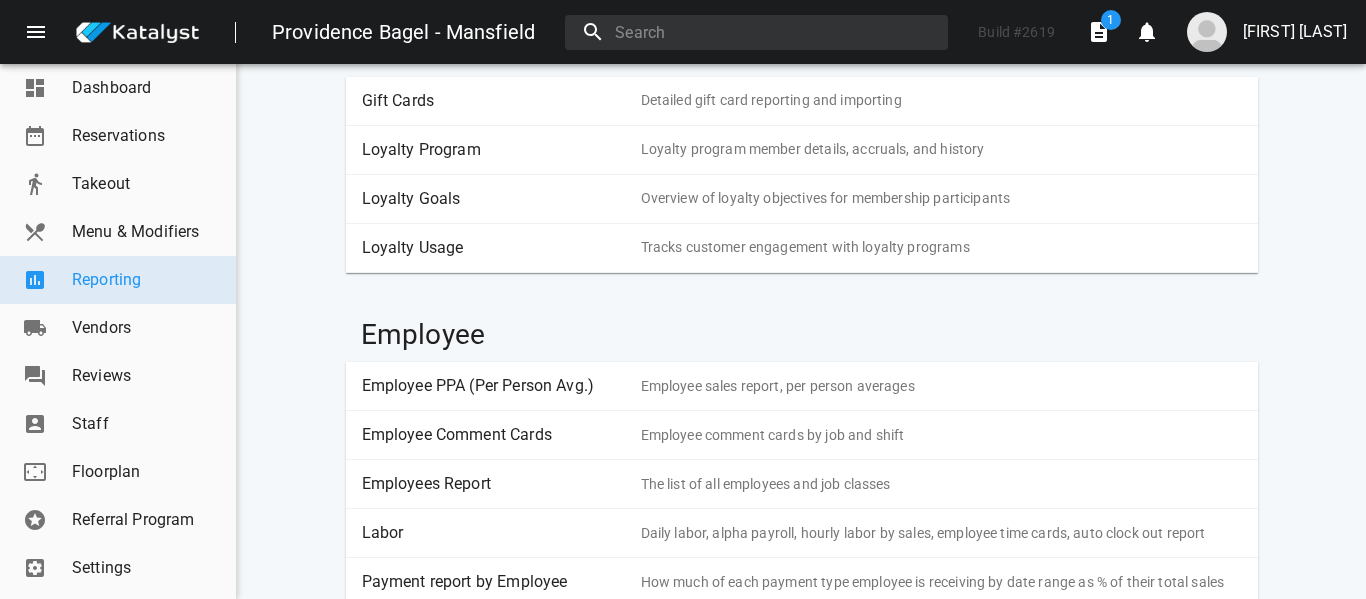 click on "Labor" at bounding box center [494, 533] 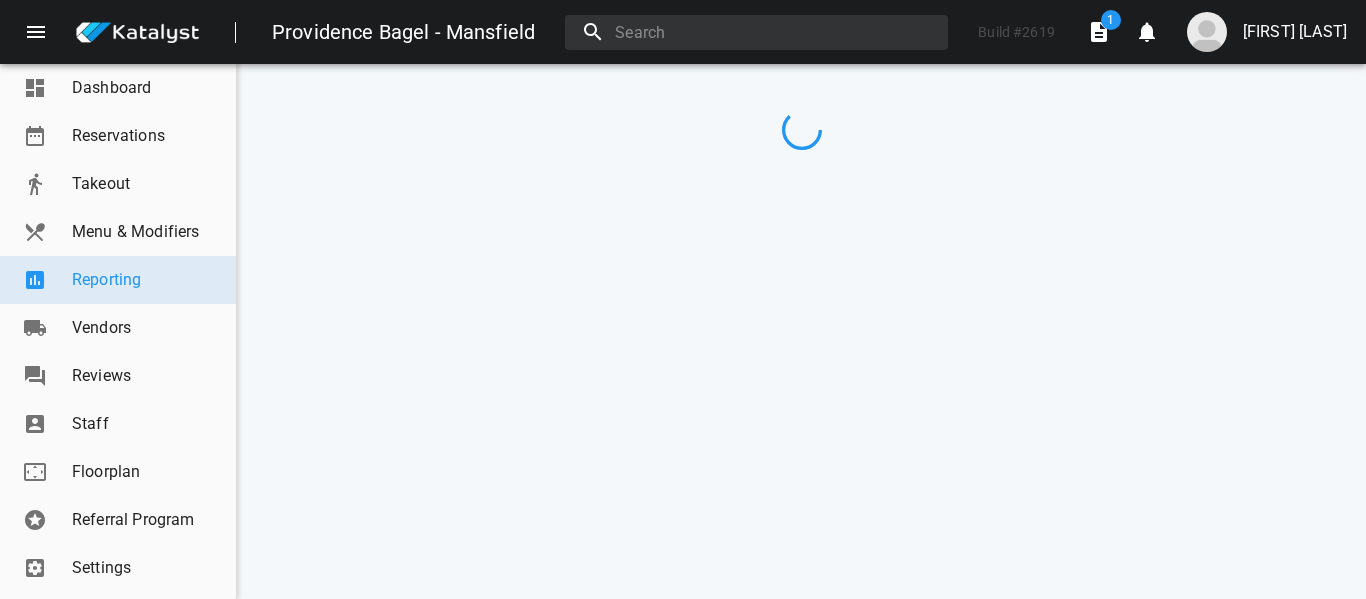 scroll, scrollTop: 0, scrollLeft: 0, axis: both 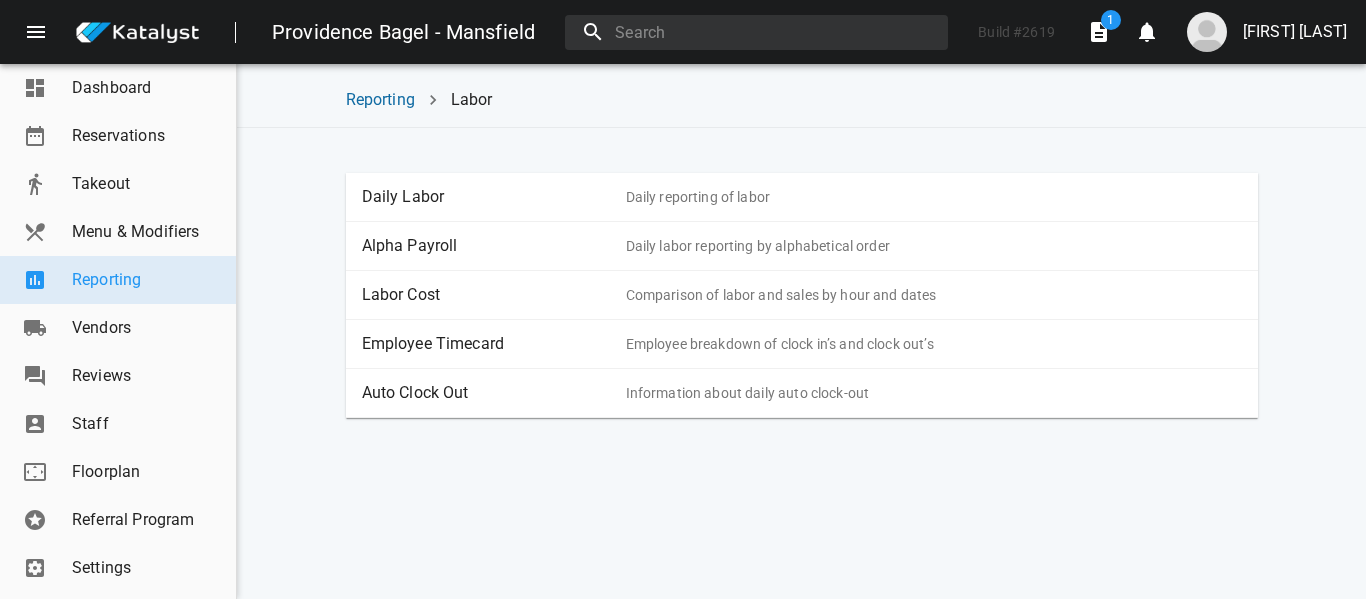 click on "Employee Timecard" at bounding box center (494, 344) 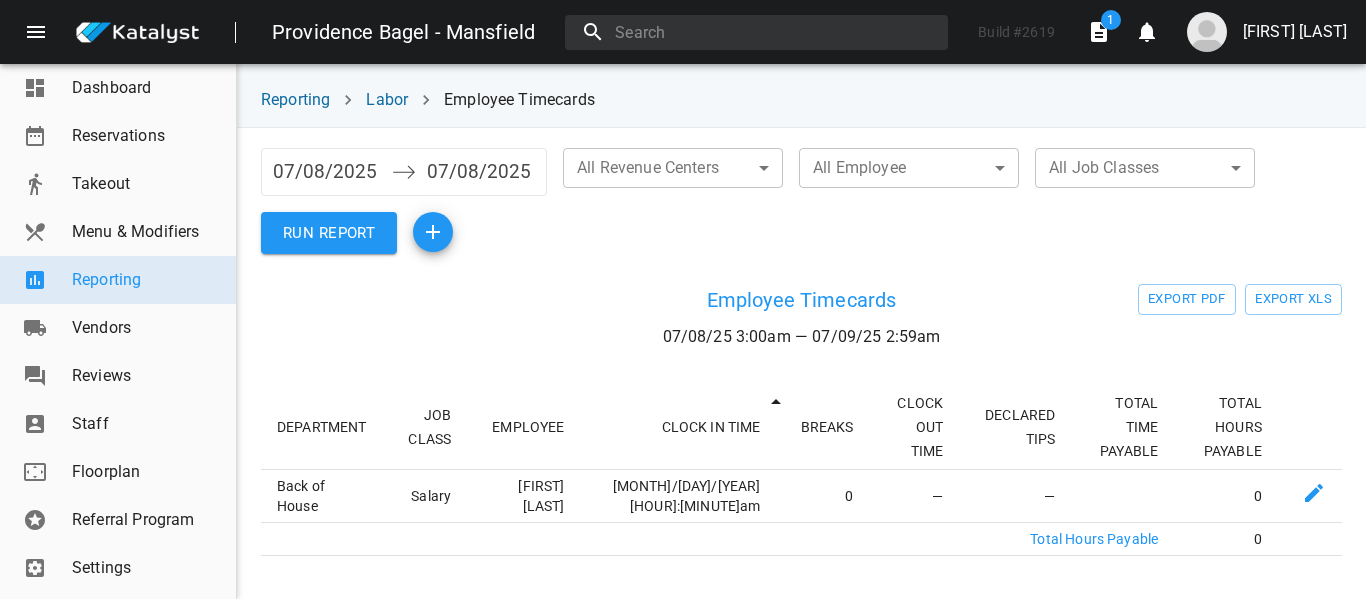 scroll, scrollTop: 169, scrollLeft: 0, axis: vertical 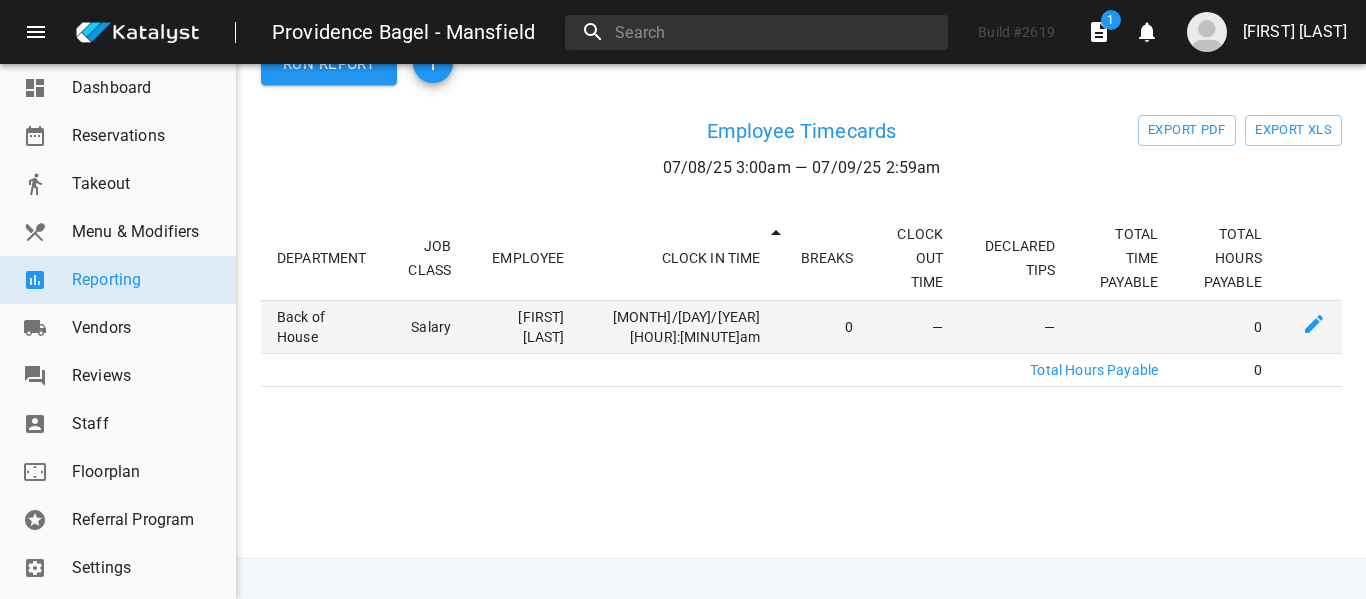 click on "0" at bounding box center [1234, 326] 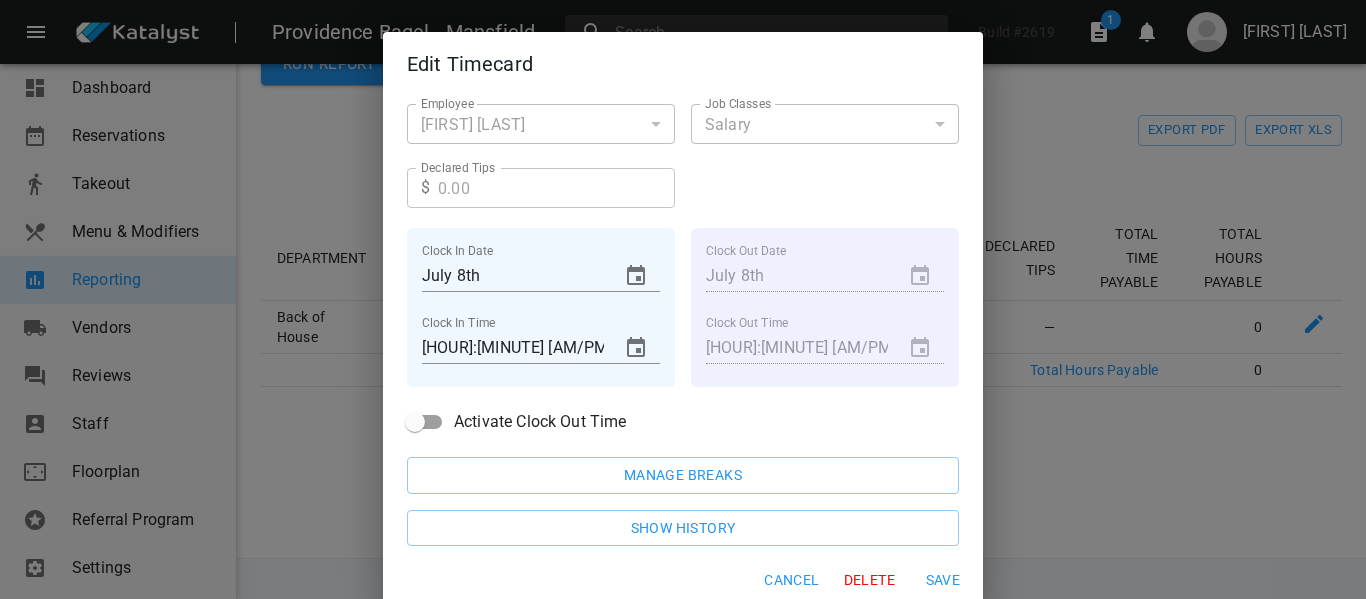 scroll, scrollTop: 40, scrollLeft: 0, axis: vertical 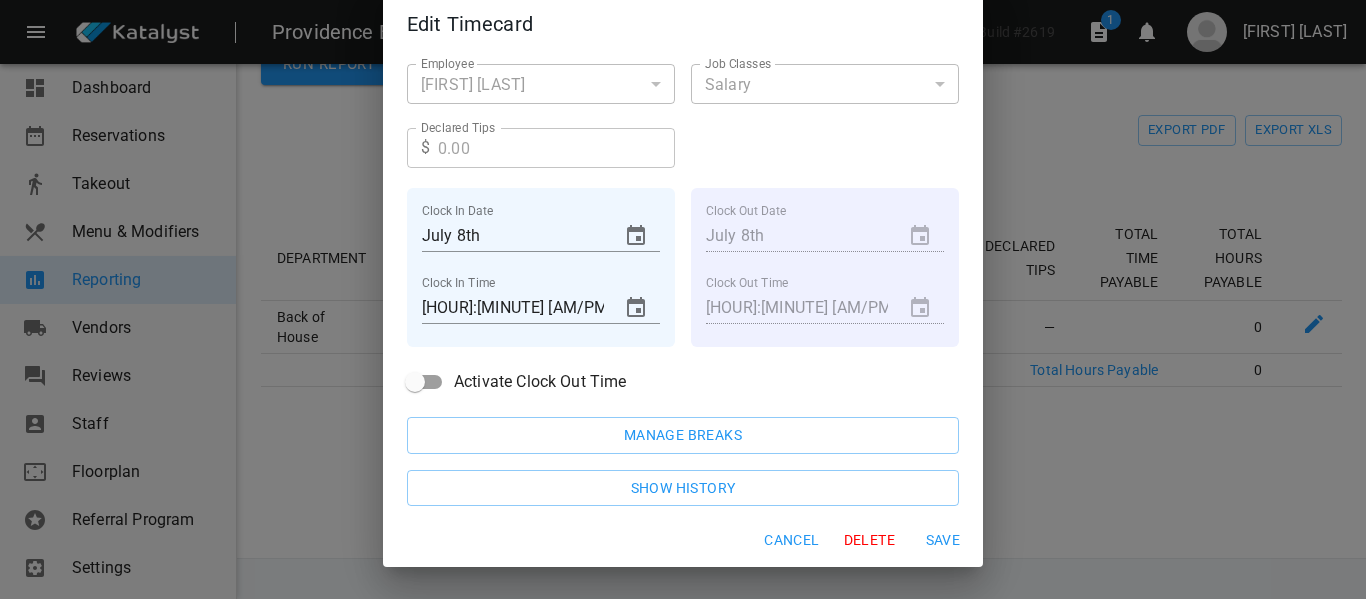click on "Delete" at bounding box center [869, 540] 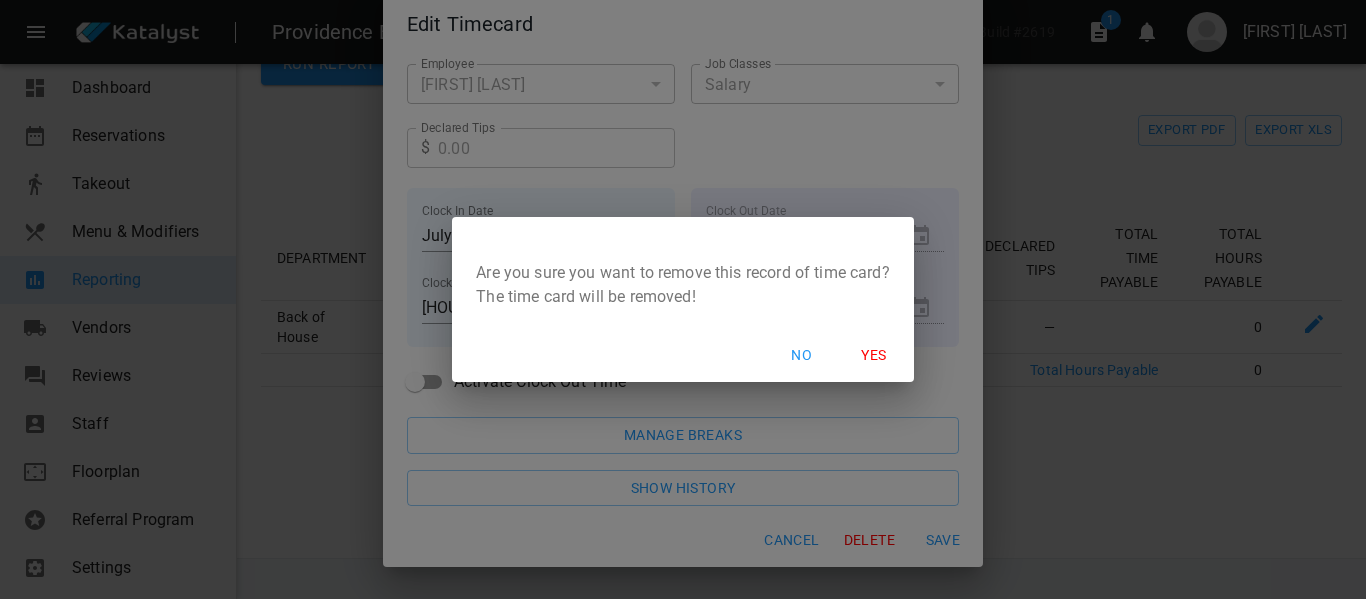 click on "Yes" at bounding box center [874, 355] 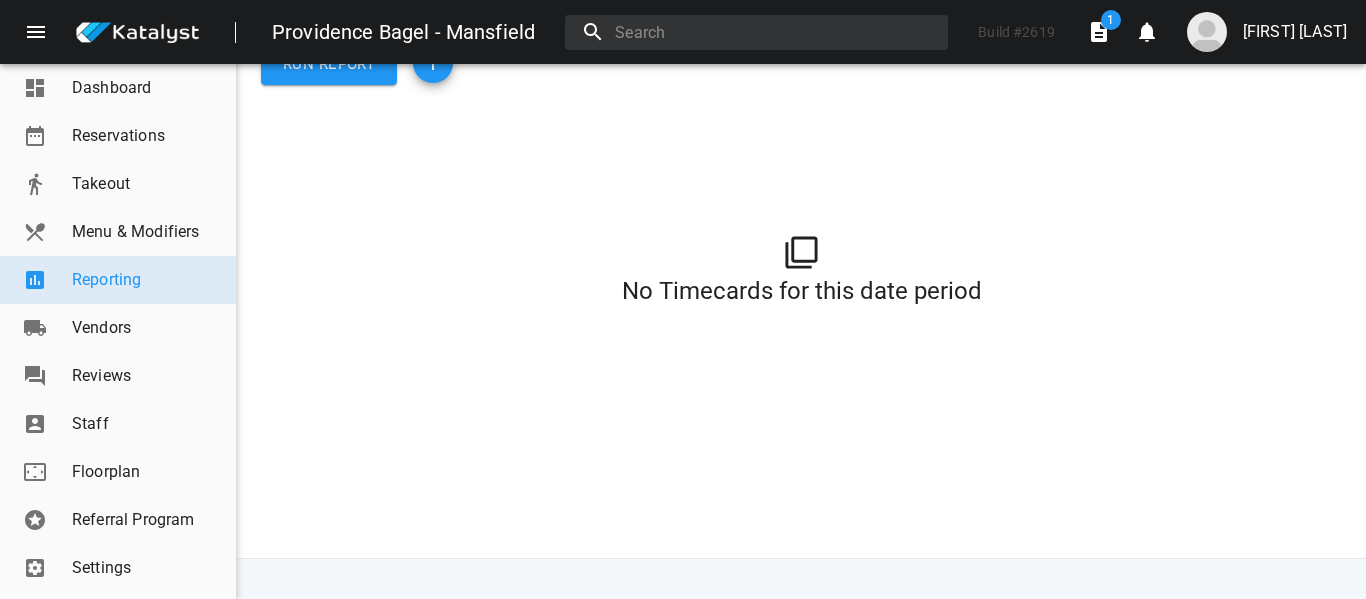 scroll, scrollTop: 0, scrollLeft: 0, axis: both 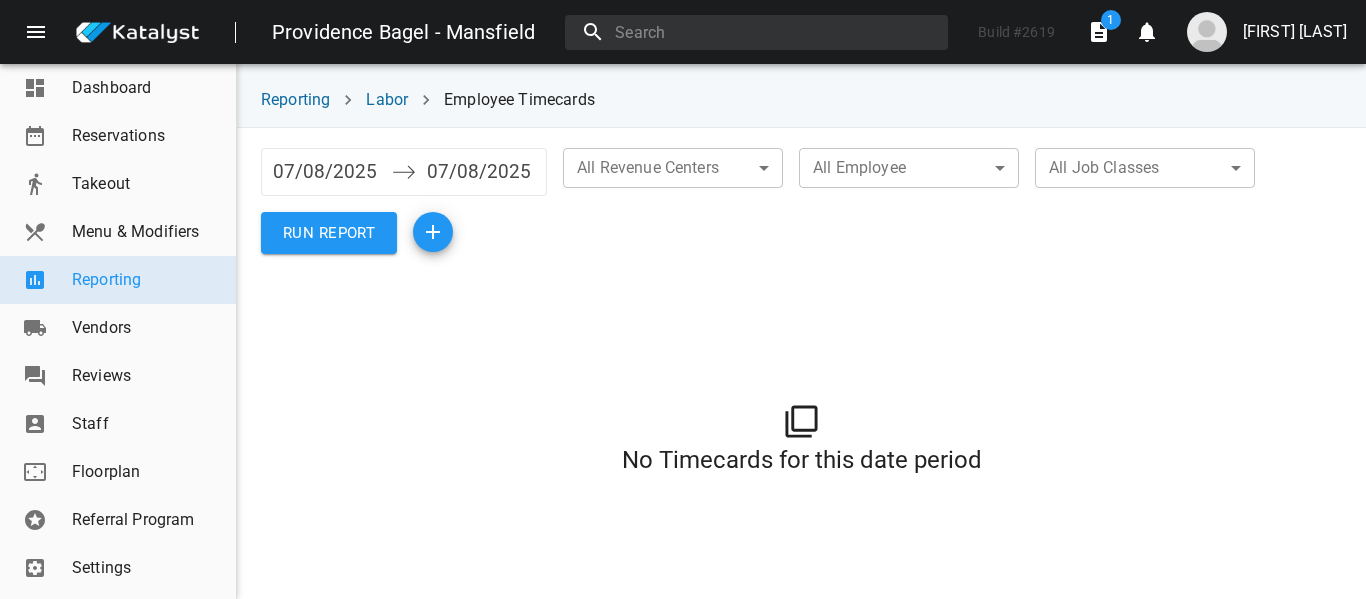 click on "Labor" at bounding box center [387, 100] 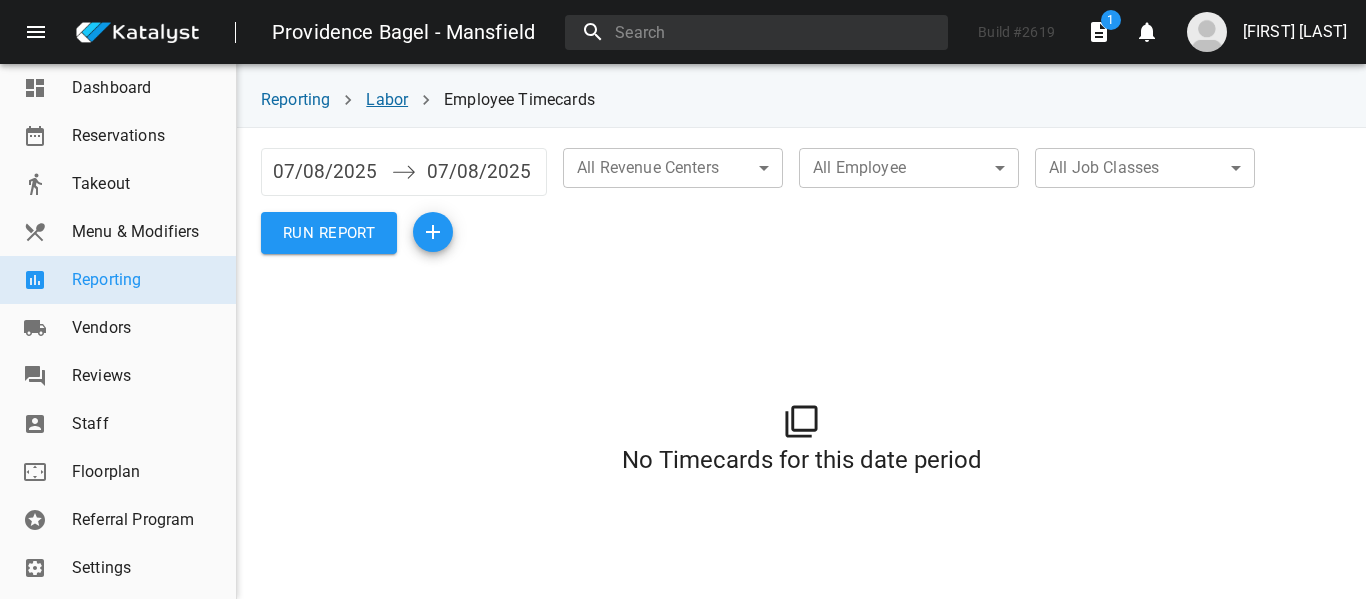 click on "Labor" at bounding box center (387, 99) 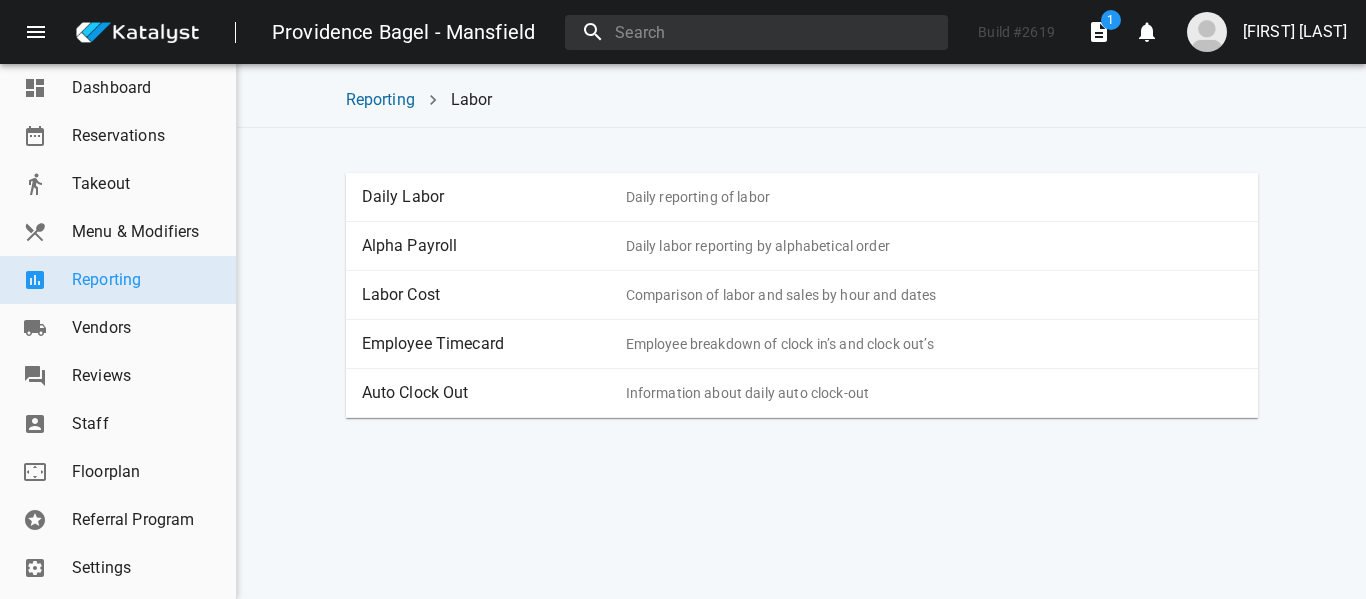 click on "Alpha Payroll" at bounding box center [494, 246] 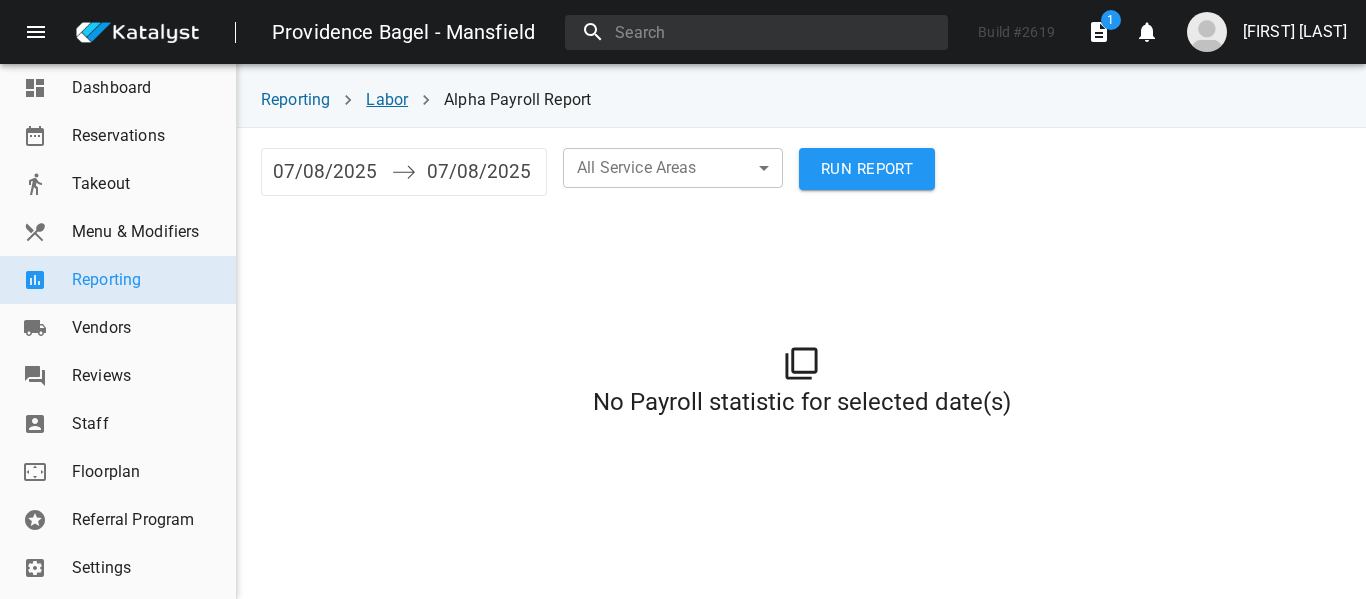 click on "Labor" at bounding box center [387, 99] 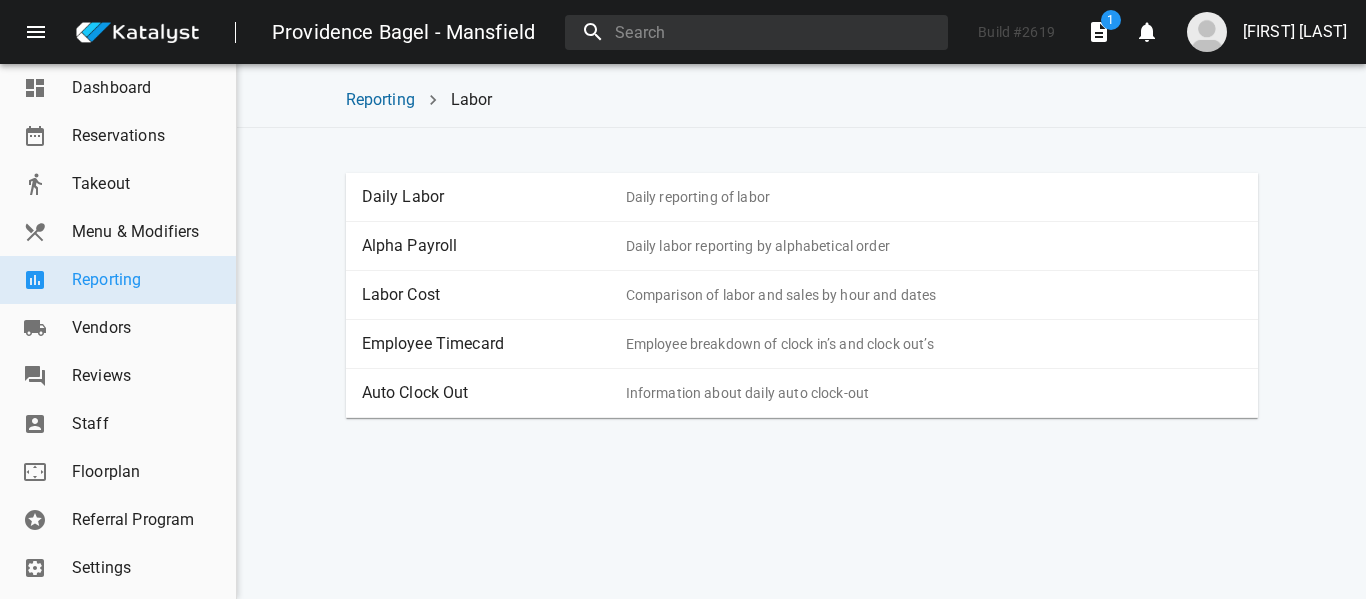 click on "Labor Cost Comparison of labor and sales by hour and dates" at bounding box center (802, 295) 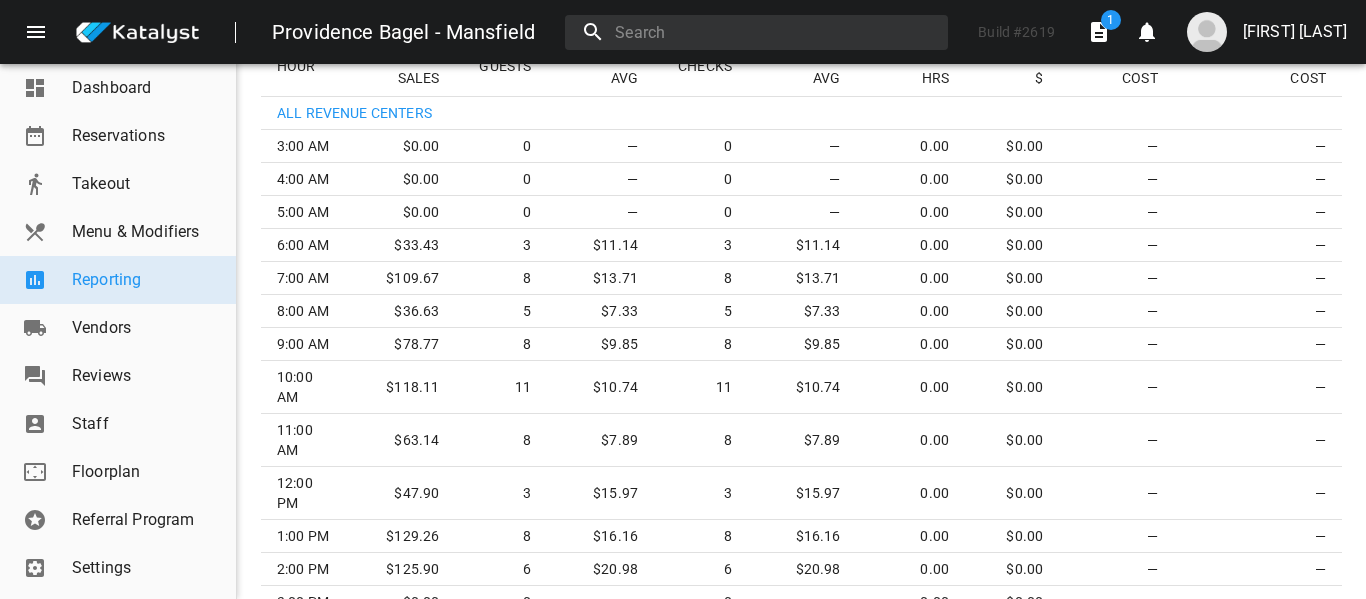 scroll, scrollTop: 689, scrollLeft: 0, axis: vertical 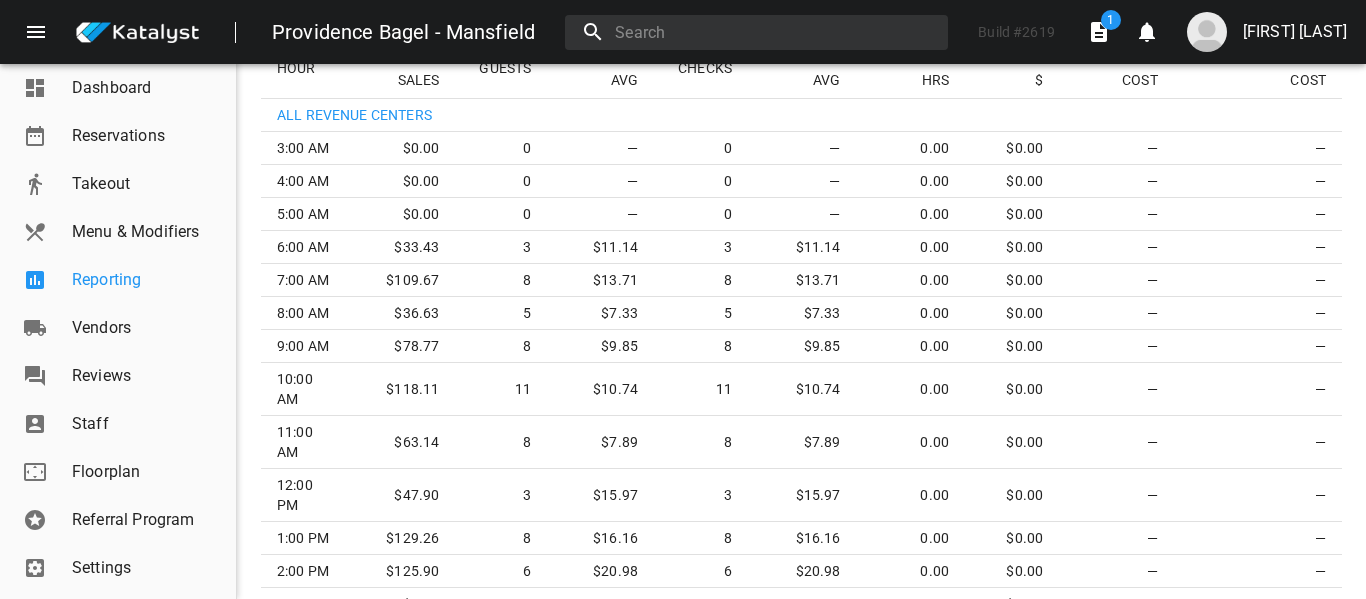 click on "Reporting" at bounding box center [146, 280] 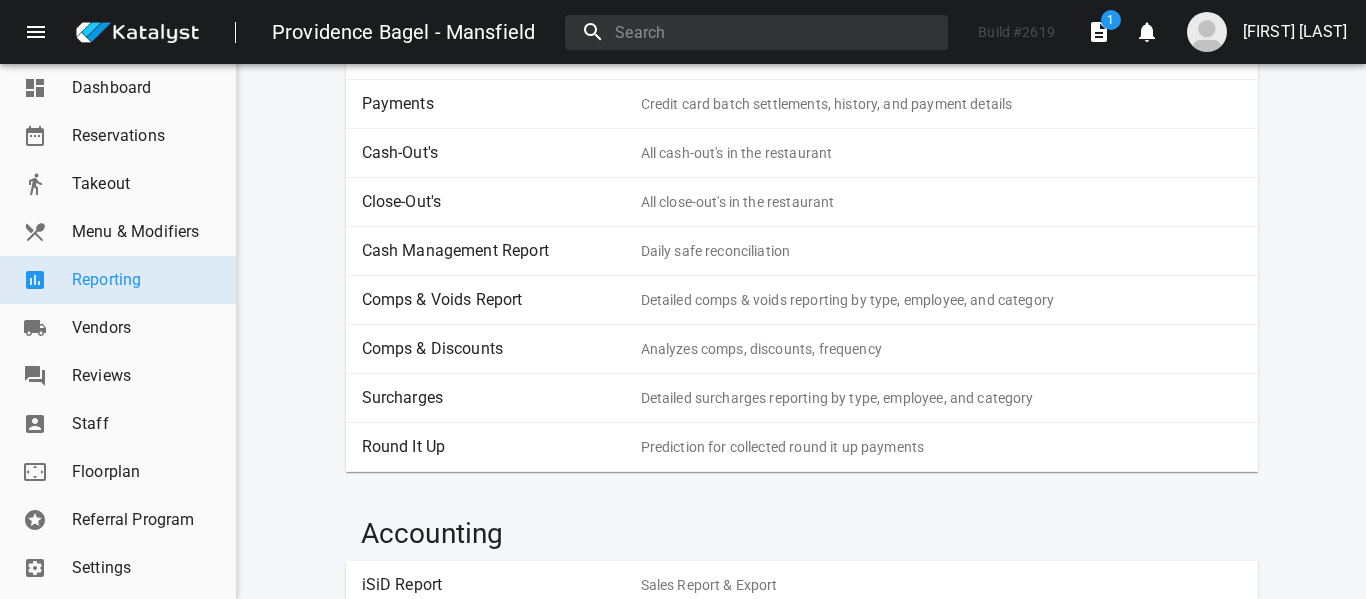 scroll, scrollTop: 2689, scrollLeft: 0, axis: vertical 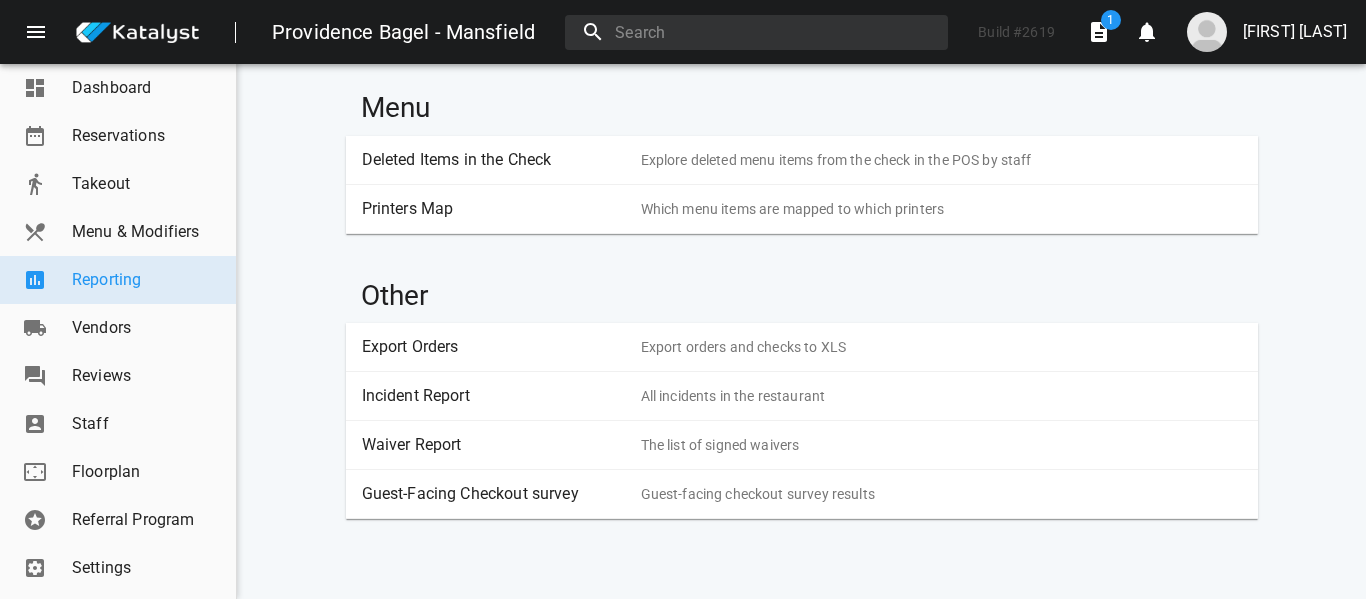 click on "Incident Report All incidents in the restaurant" at bounding box center (802, 396) 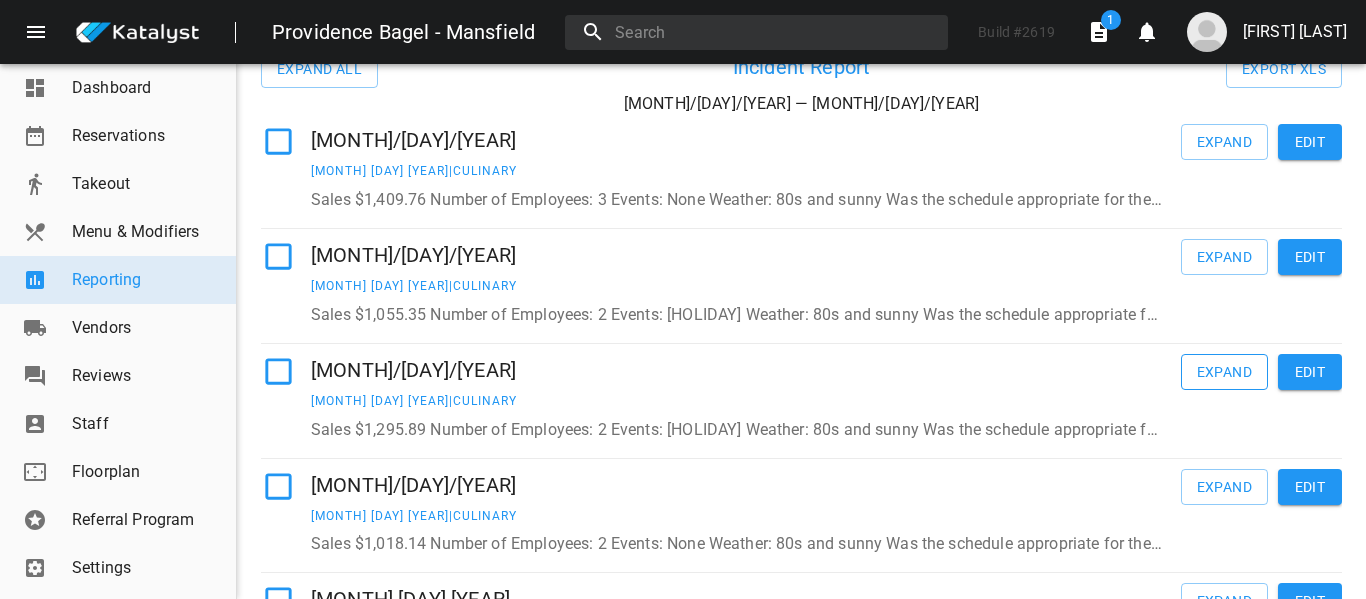 scroll, scrollTop: 0, scrollLeft: 0, axis: both 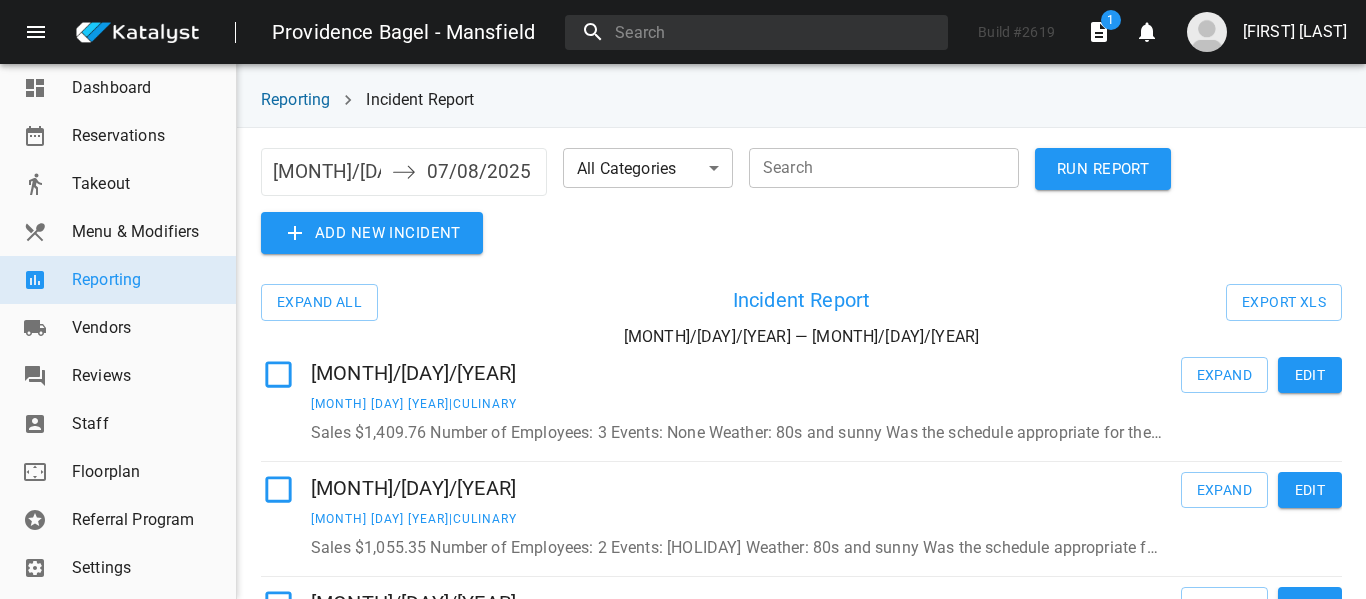 click on "Add new incident" at bounding box center (1103, 169) 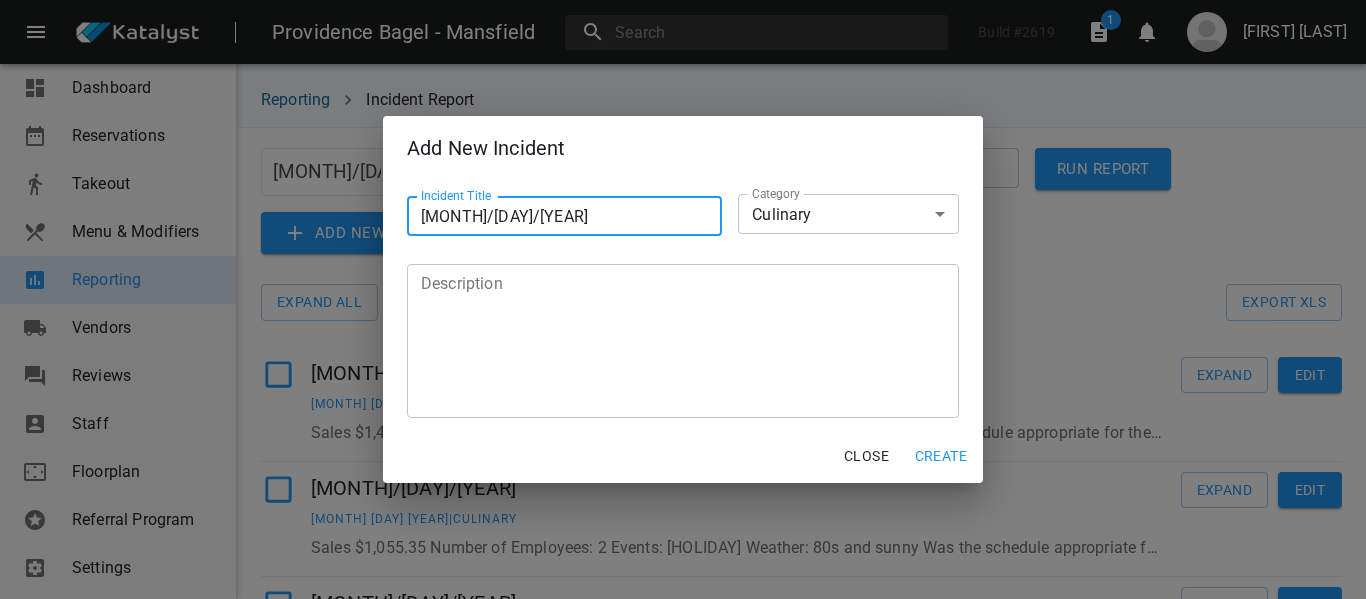 type on "[MONTH]/[DAY]/[YEAR]" 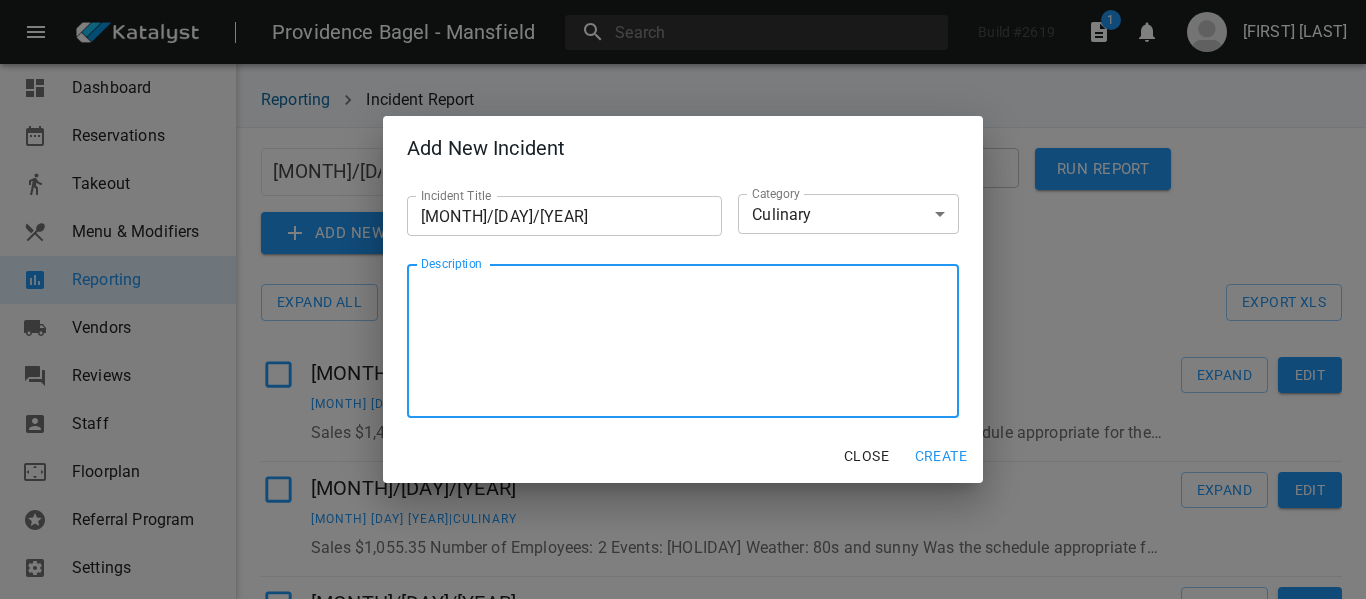 paste on "Sales	$742.81
Number of Employees:	1
Events:	None
Weather:	90s hot and muggy
Was the schedule appropriate for the business level? If off, what can we adjust?:	Yes
Busiest Hour(s):	1pm-3pm weird
Was the Bagel order appropriate? If off, what can we adjust?:	Good" 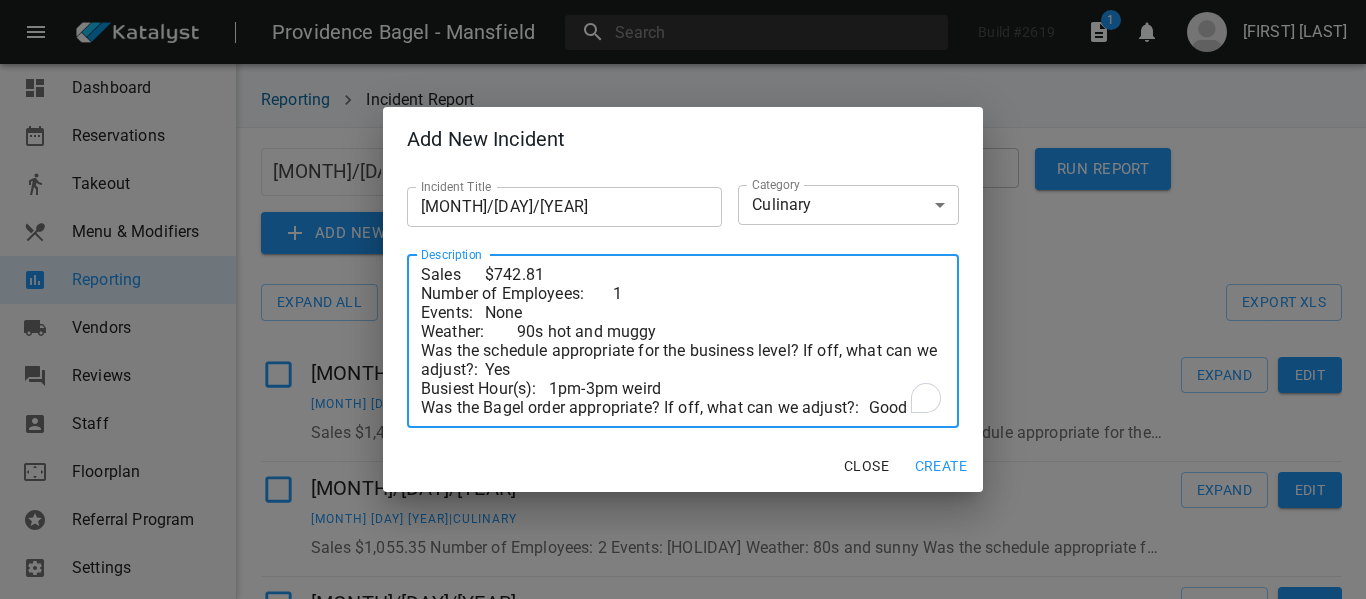 type on "Sales	$742.81
Number of Employees:	1
Events:	None
Weather:	90s hot and muggy
Was the schedule appropriate for the business level? If off, what can we adjust?:	Yes
Busiest Hour(s):	1pm-3pm weird
Was the Bagel order appropriate? If off, what can we adjust?:	Good" 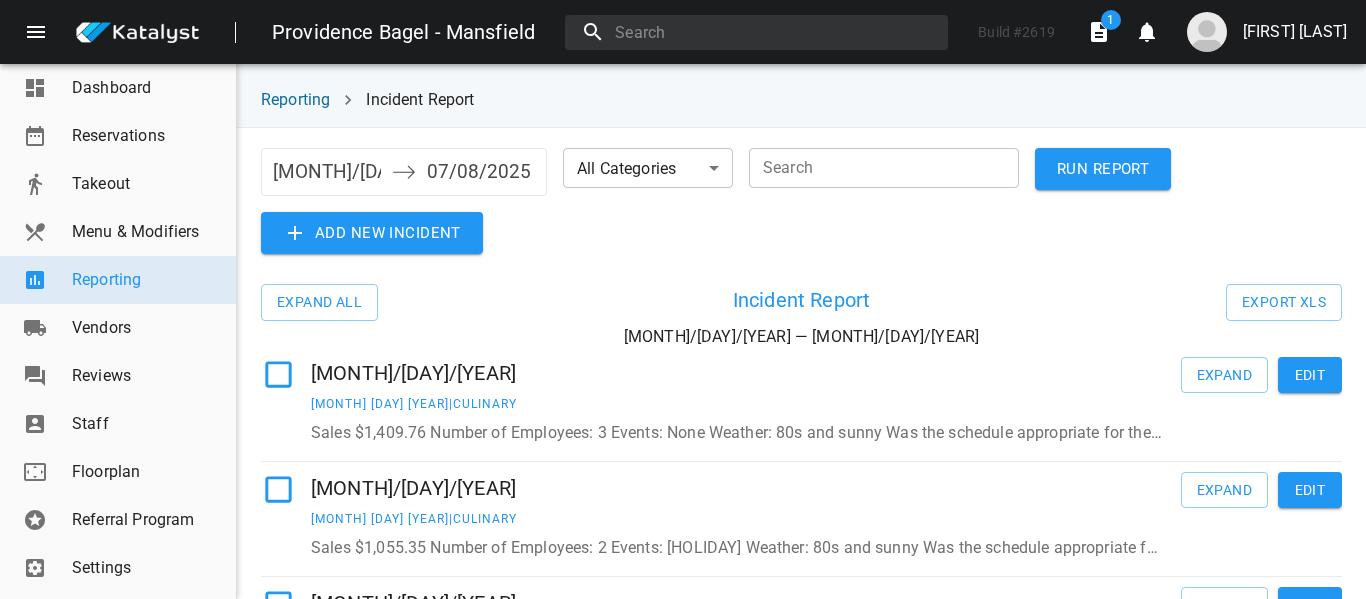type 